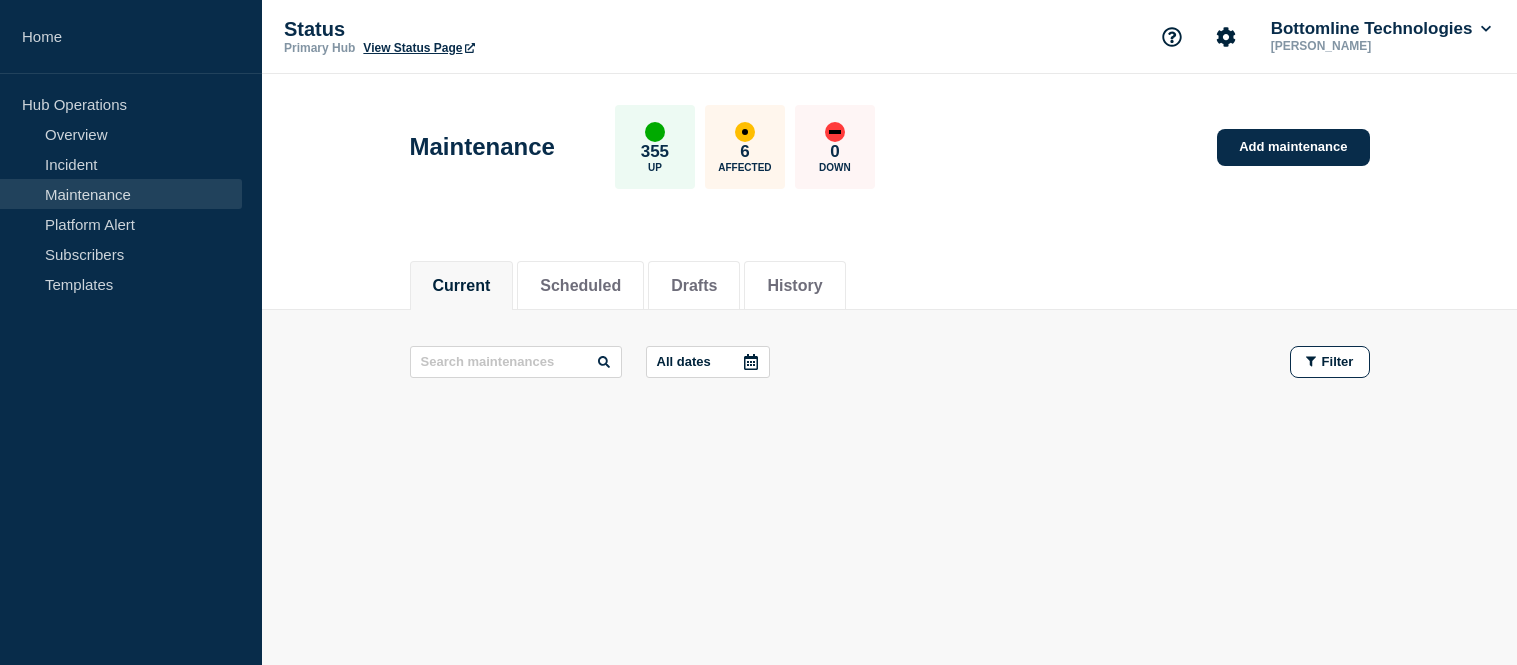scroll, scrollTop: 0, scrollLeft: 0, axis: both 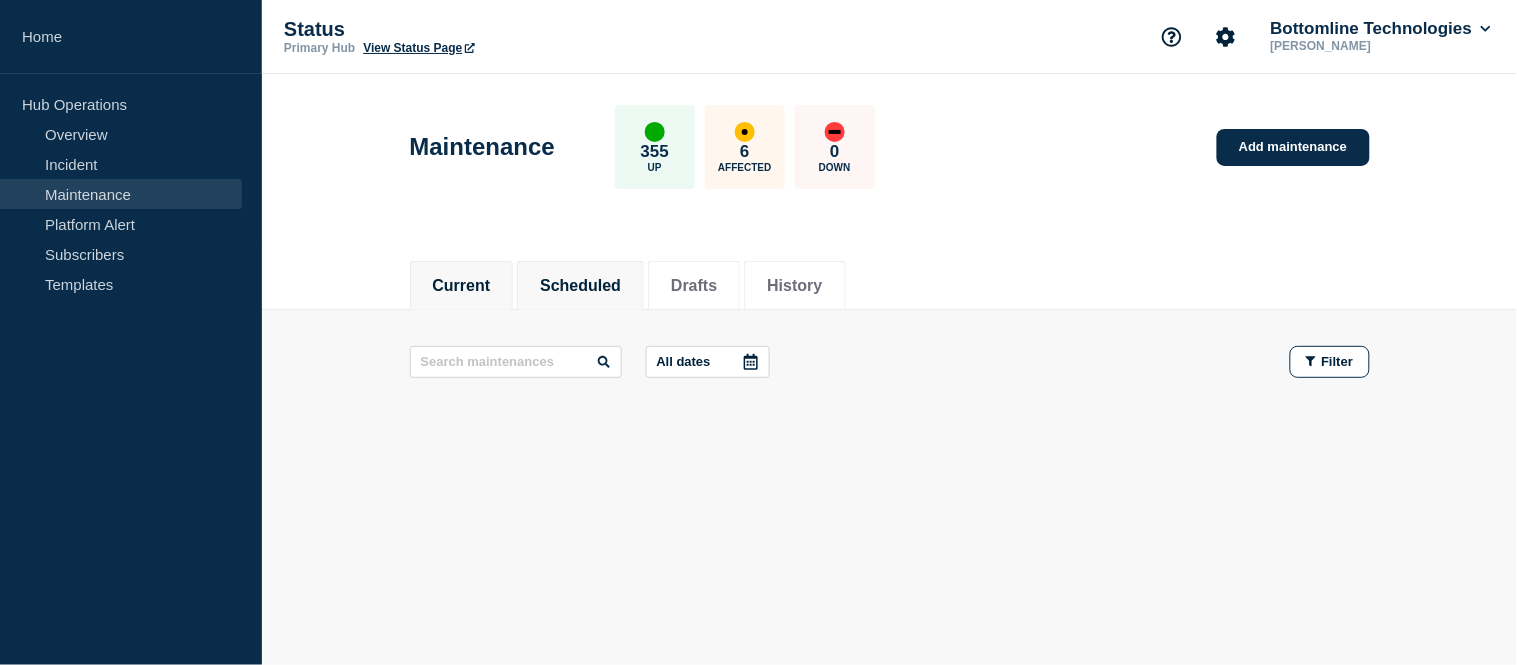 click on "Scheduled" at bounding box center (580, 286) 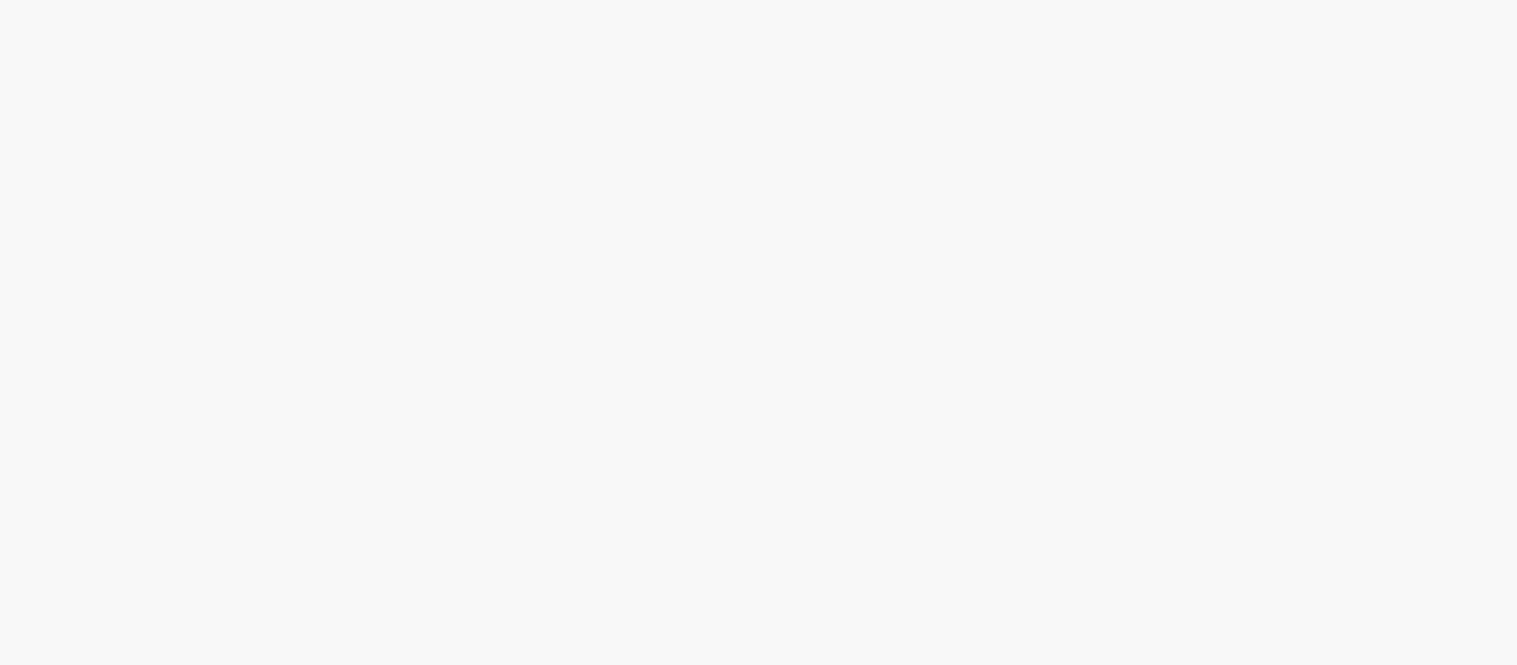 scroll, scrollTop: 0, scrollLeft: 0, axis: both 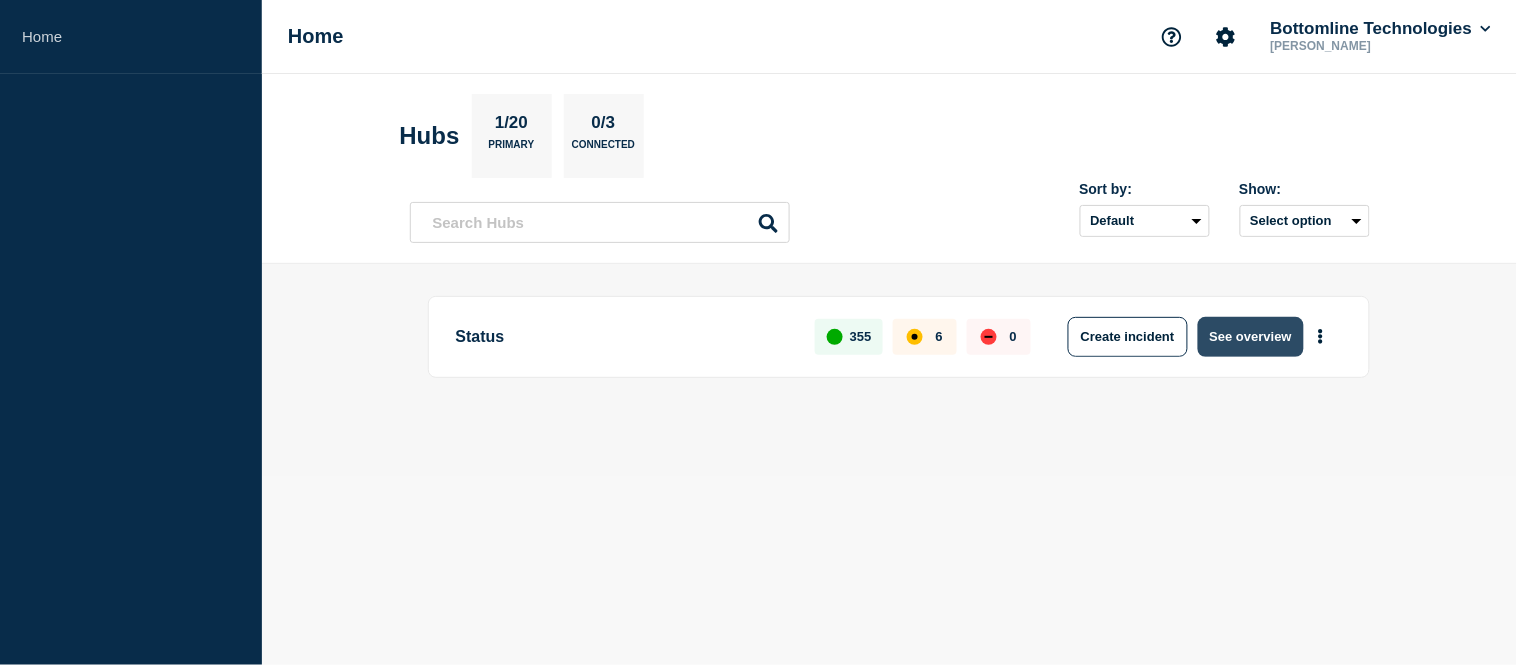 click on "See overview" at bounding box center (1251, 337) 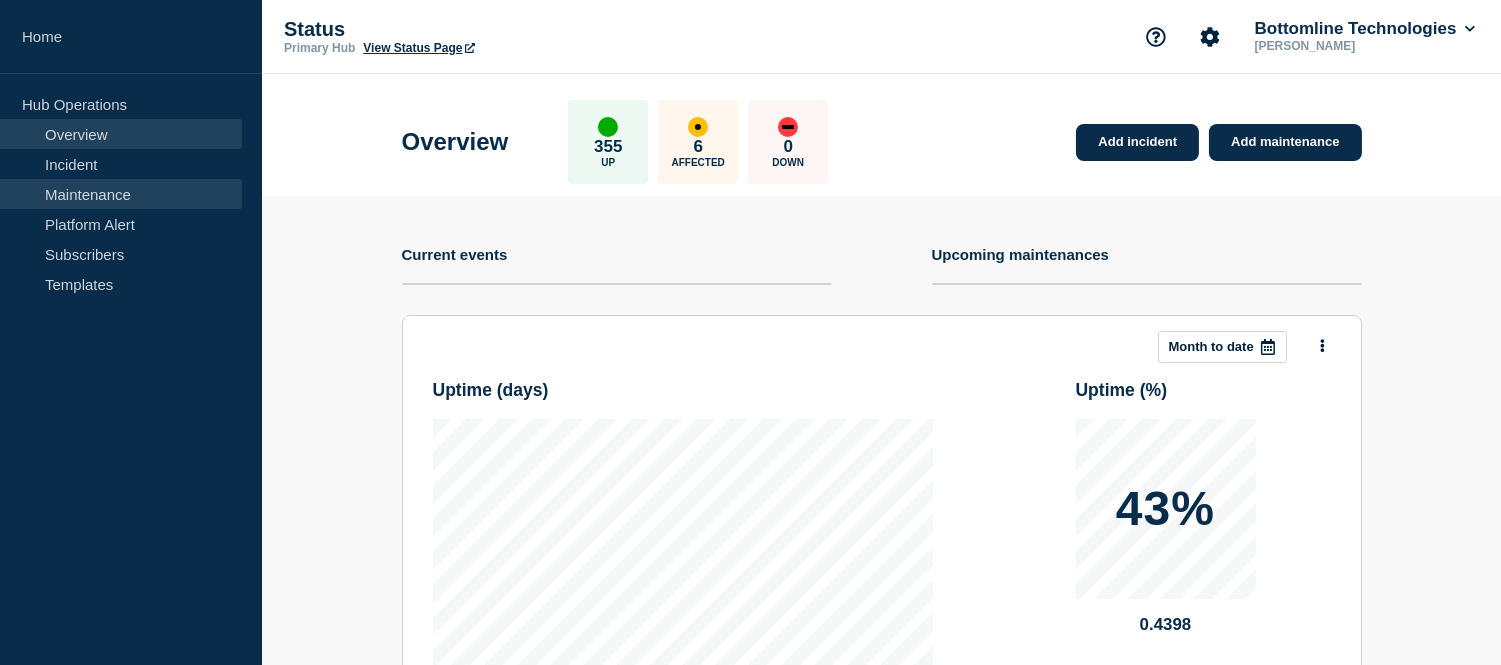 click on "Maintenance" at bounding box center (121, 194) 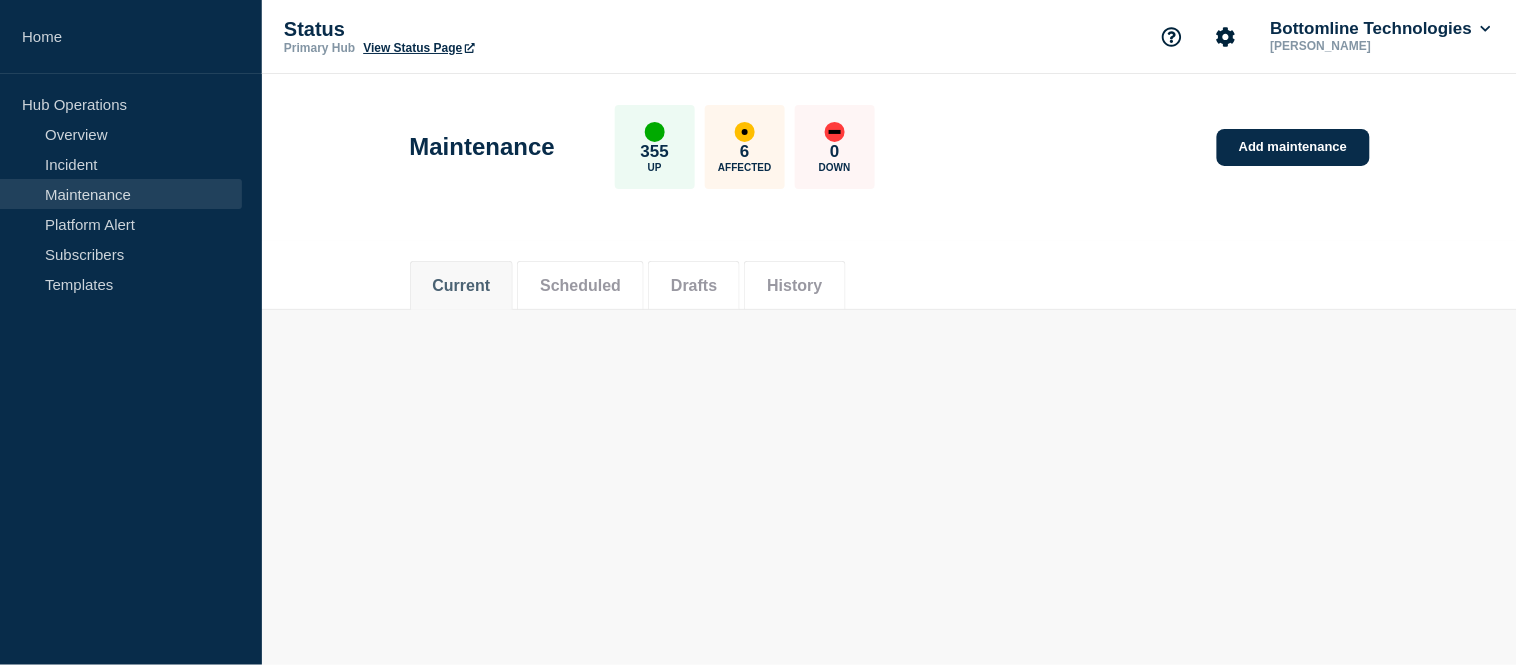 click on "Scheduled" at bounding box center [580, 286] 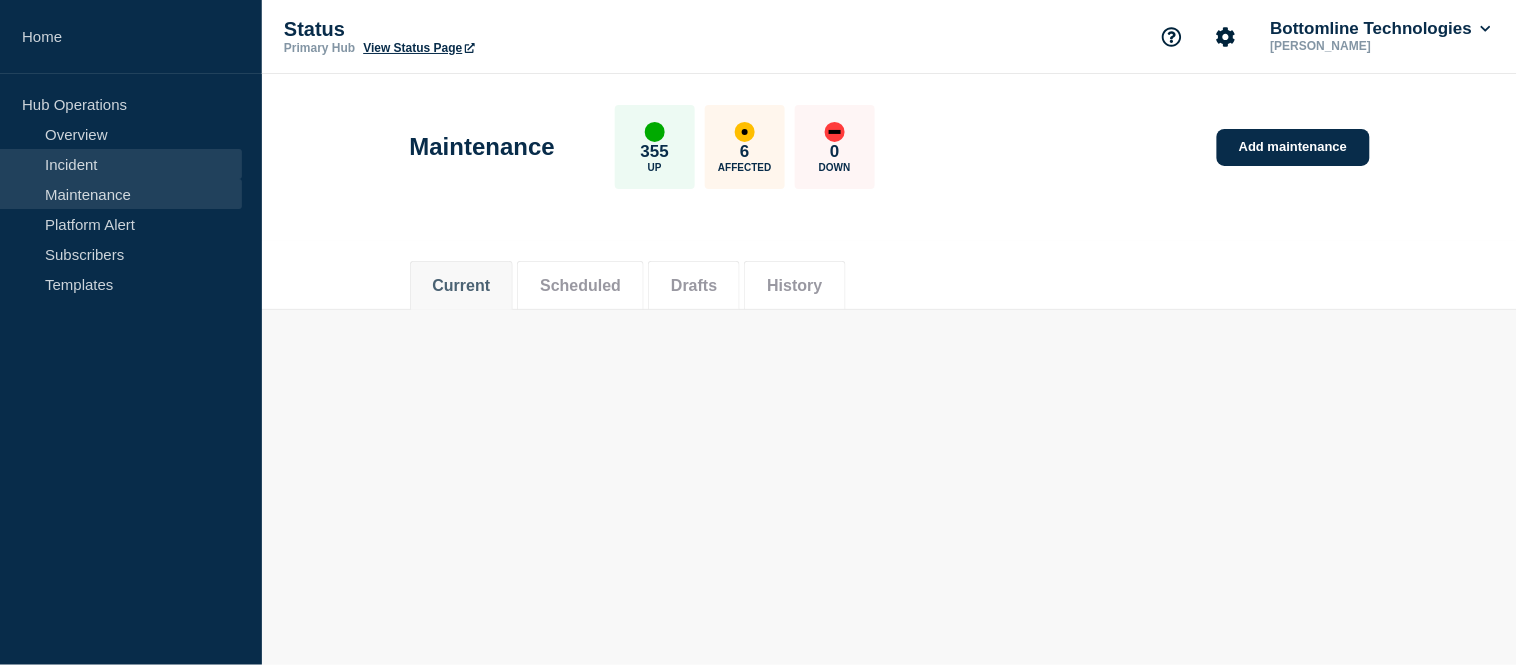 click on "Incident" at bounding box center [121, 164] 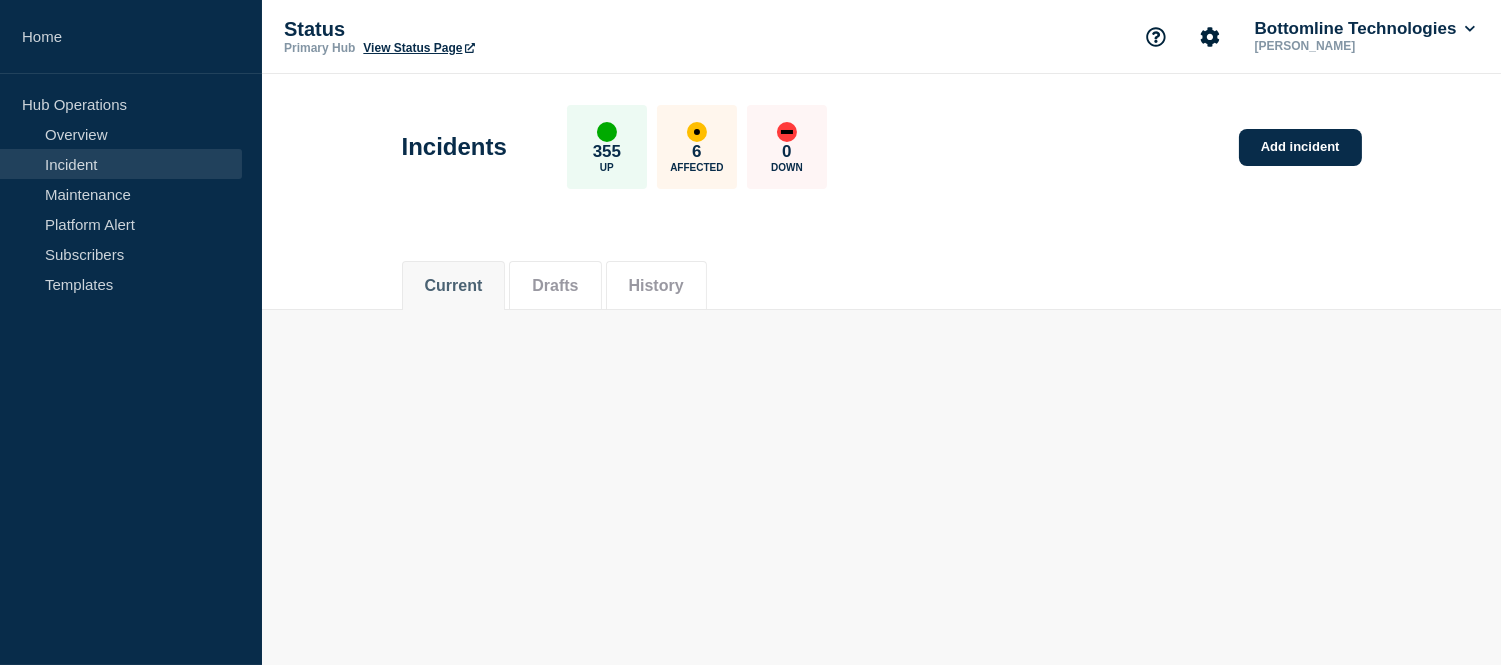 click on "Drafts" at bounding box center (555, 286) 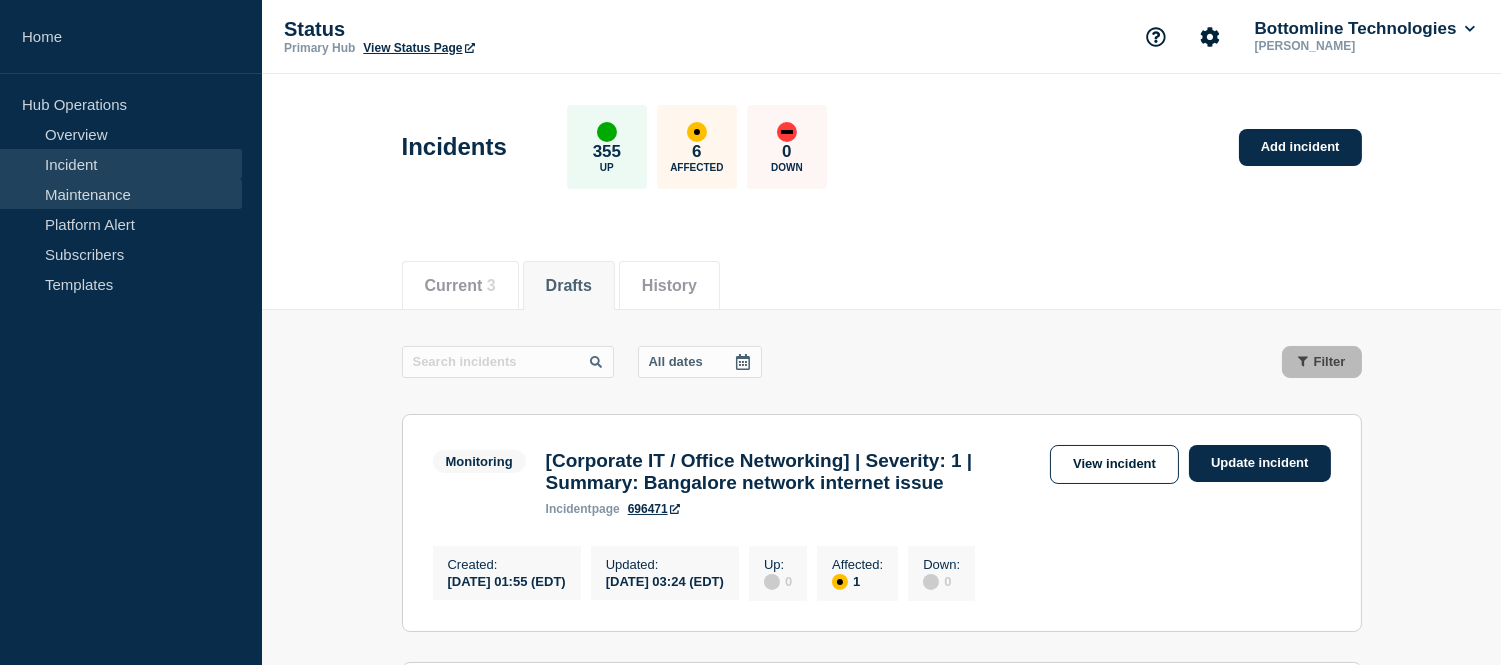 click on "Maintenance" at bounding box center [121, 194] 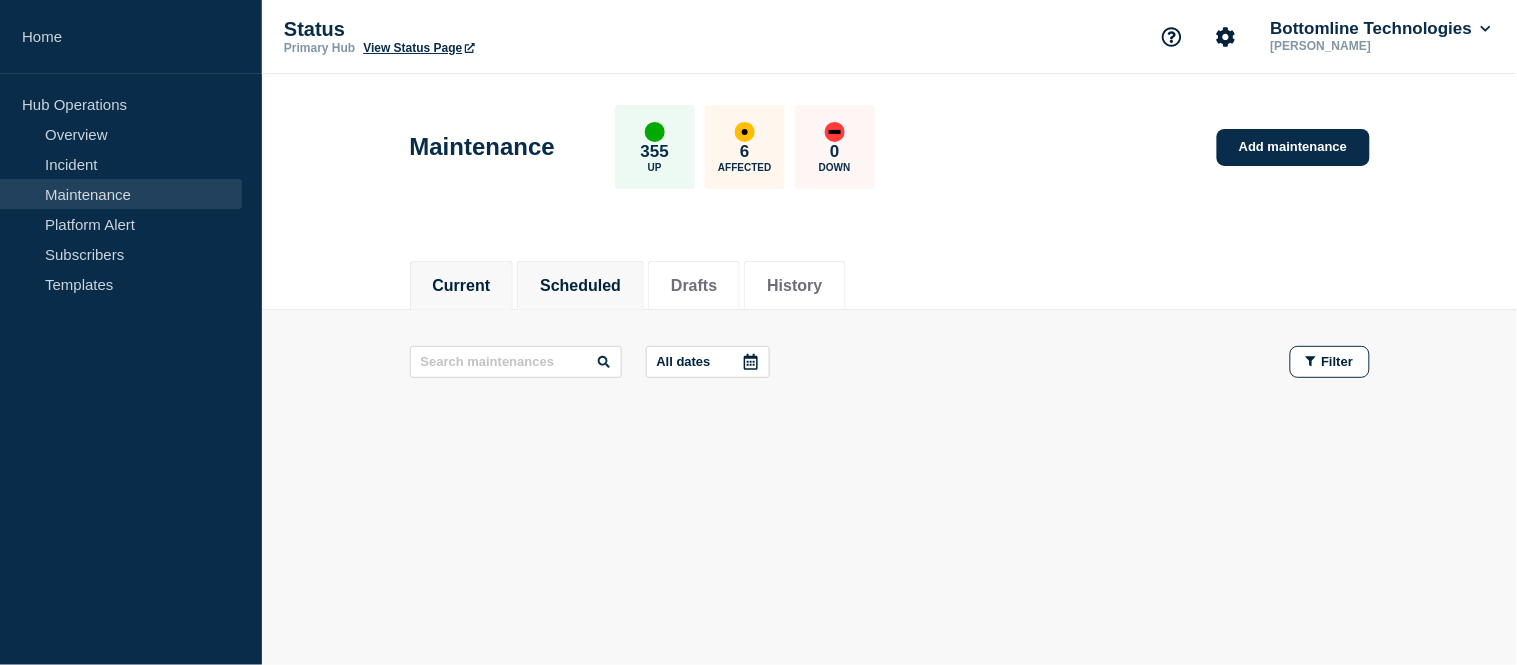 click on "Scheduled" at bounding box center (580, 286) 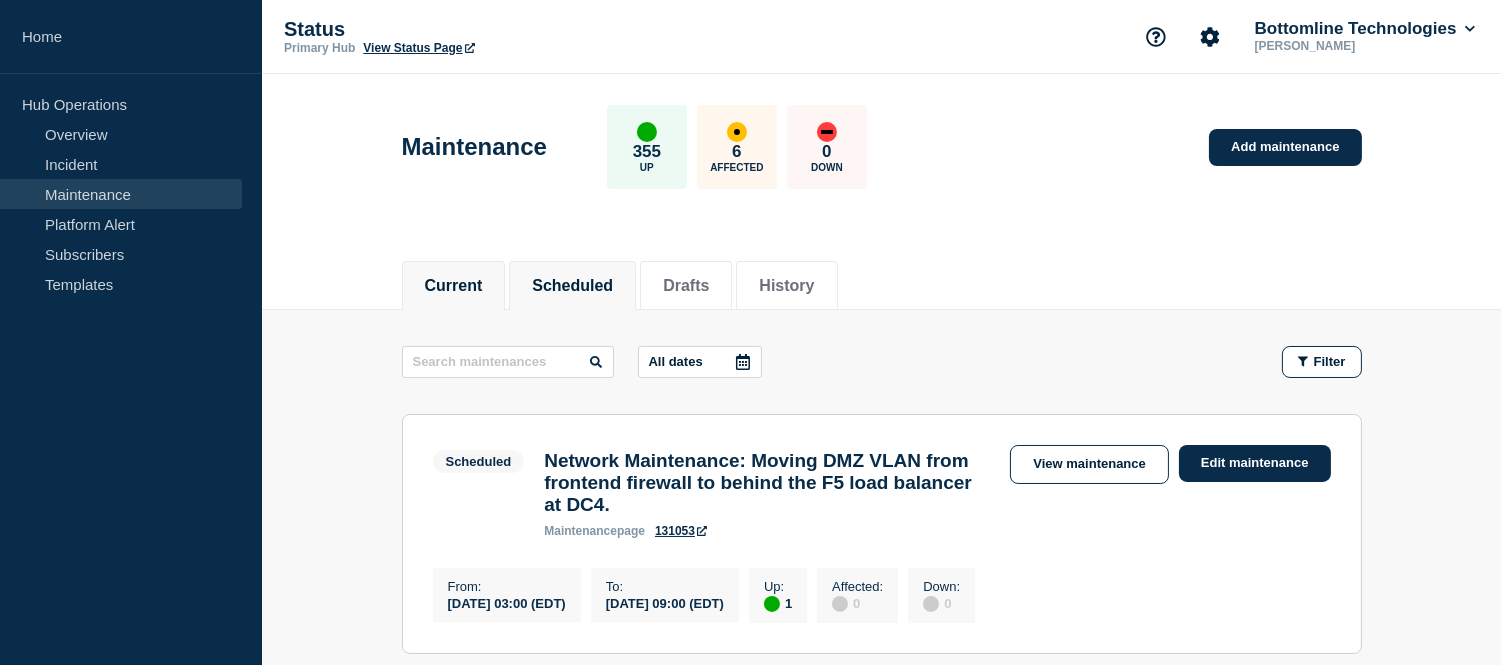 click on "Current" at bounding box center (454, 286) 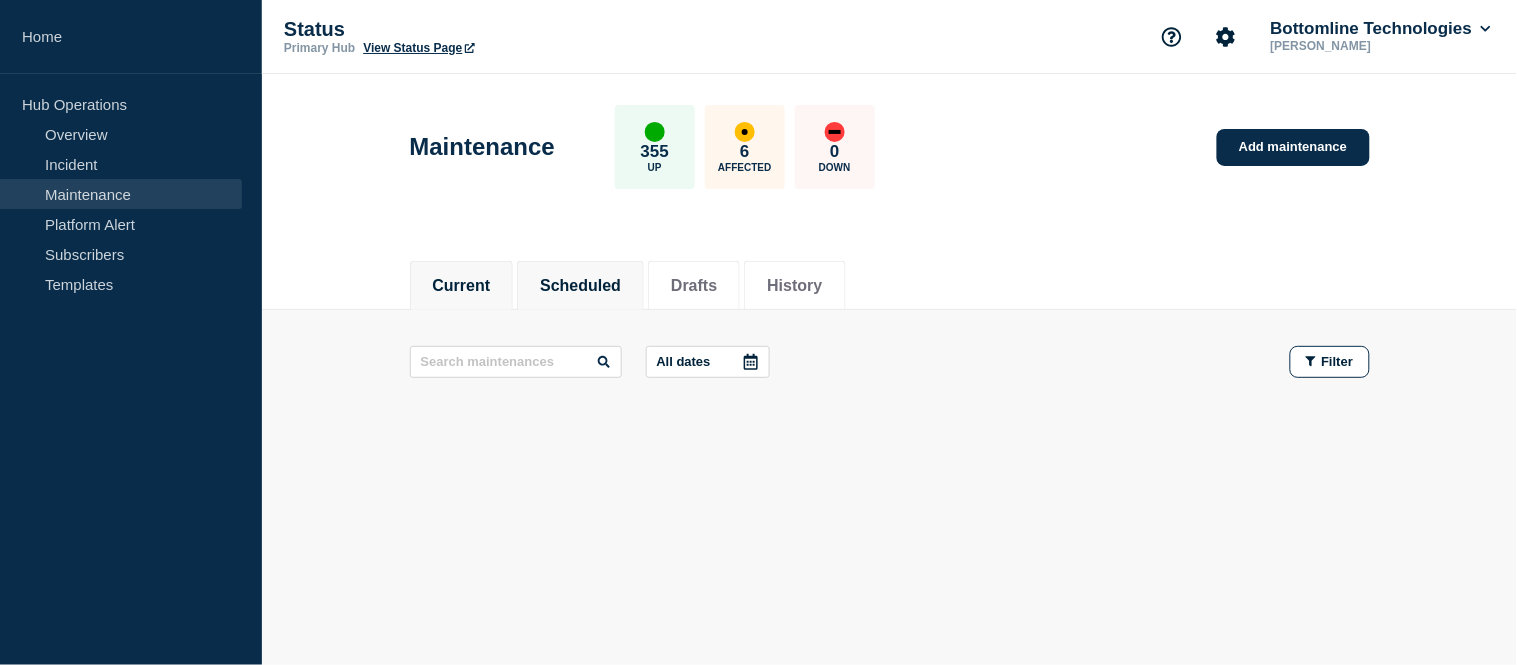 click on "Scheduled" at bounding box center [580, 286] 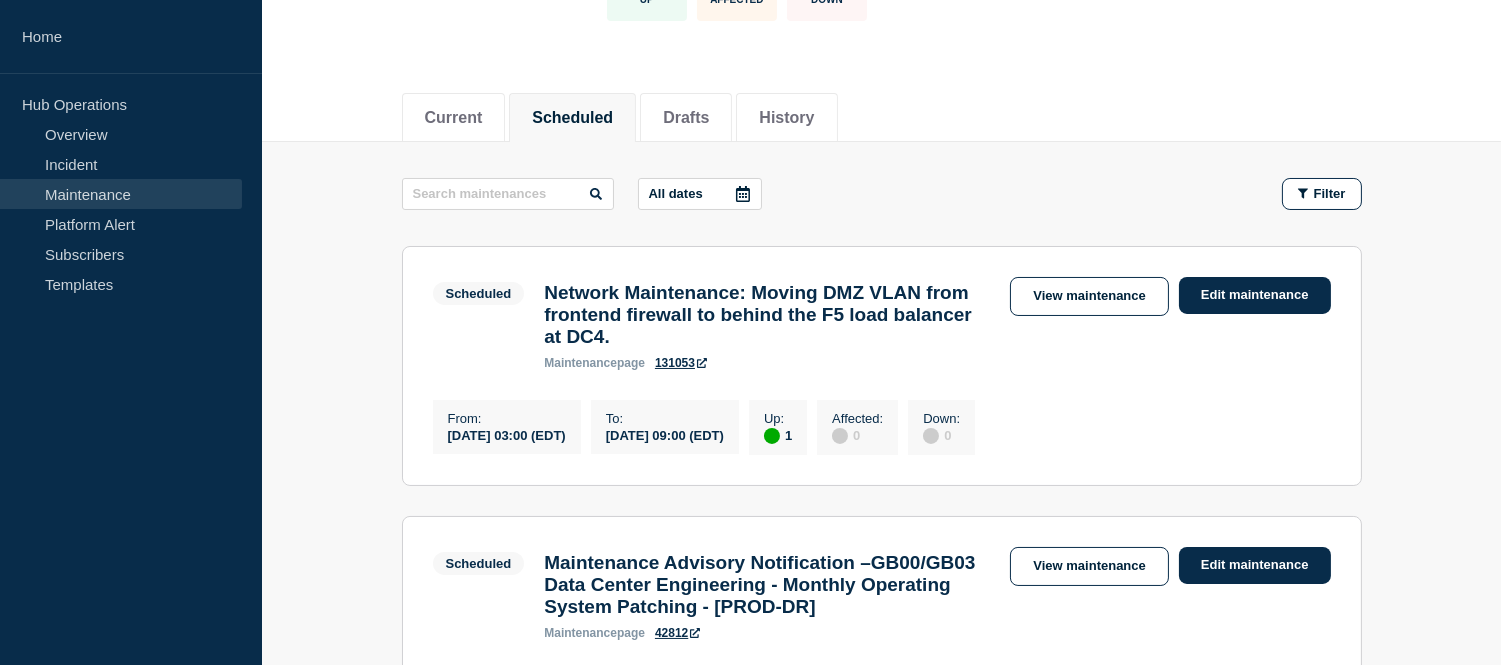 scroll, scrollTop: 176, scrollLeft: 0, axis: vertical 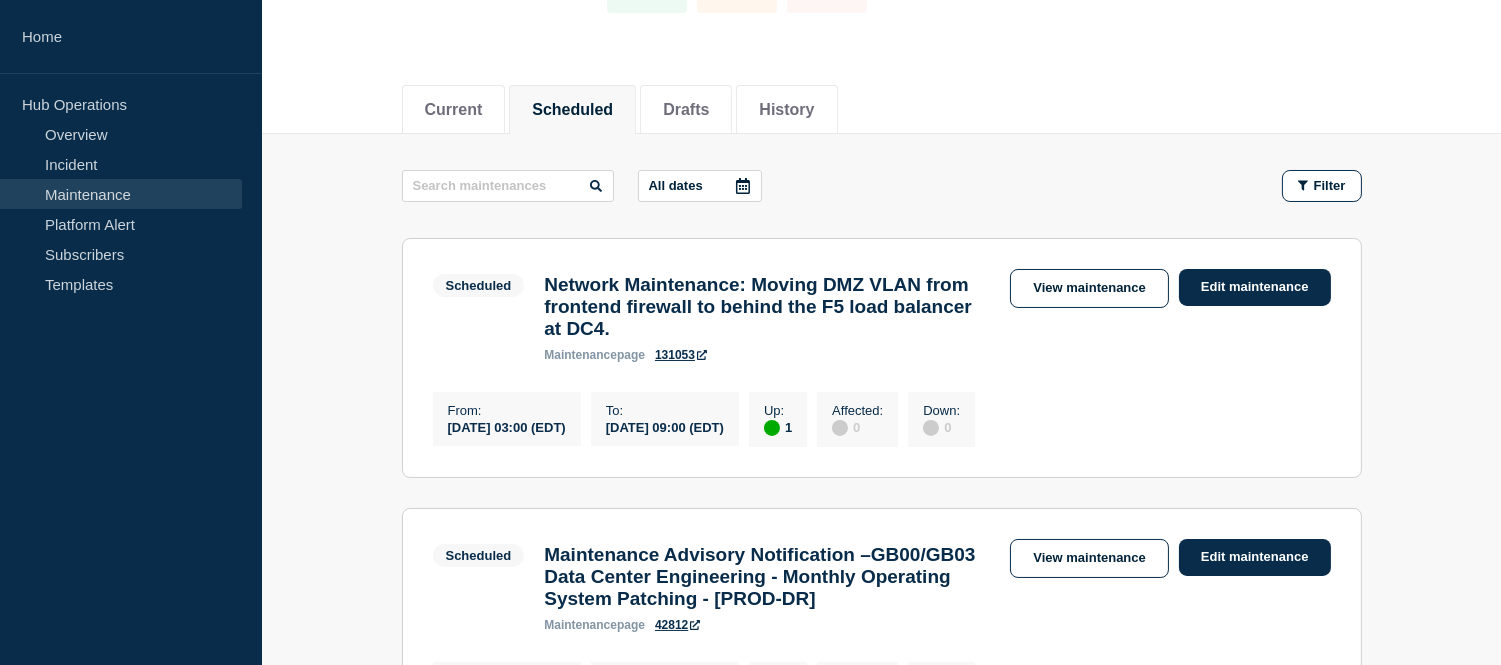 click 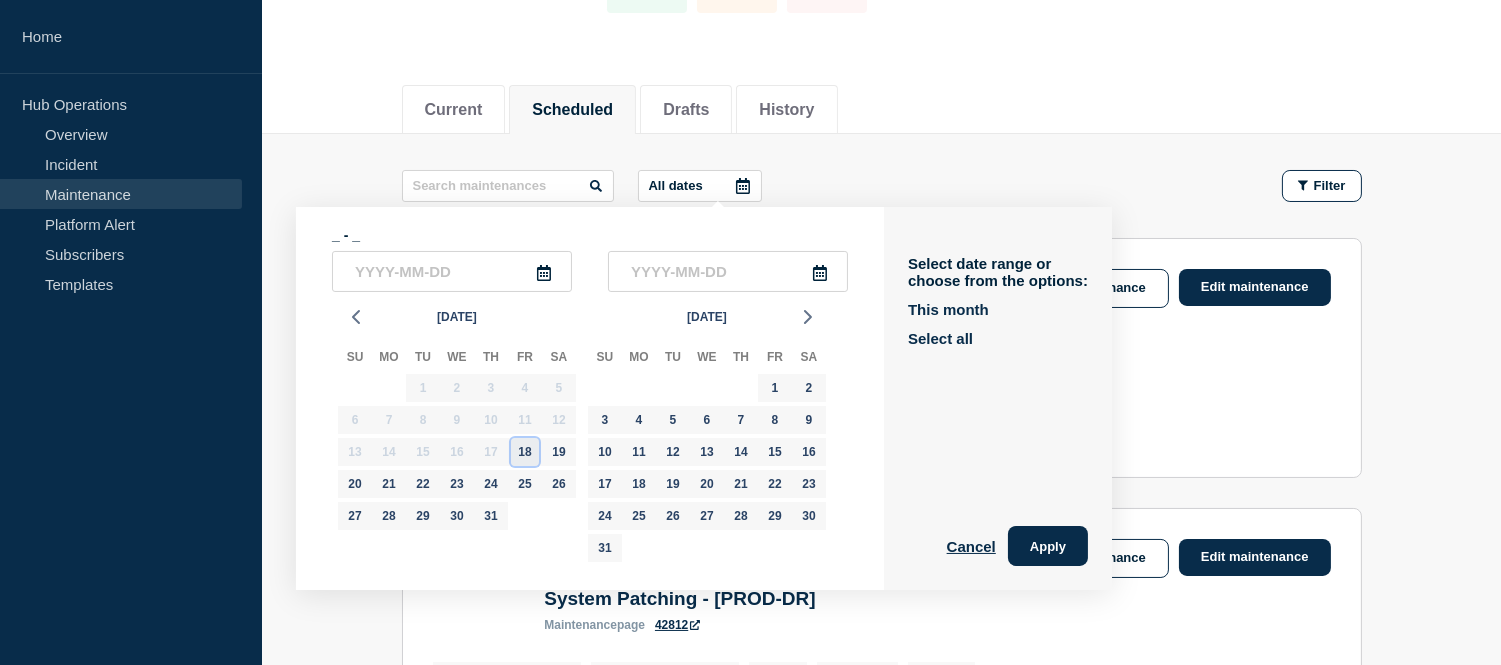 click on "18" 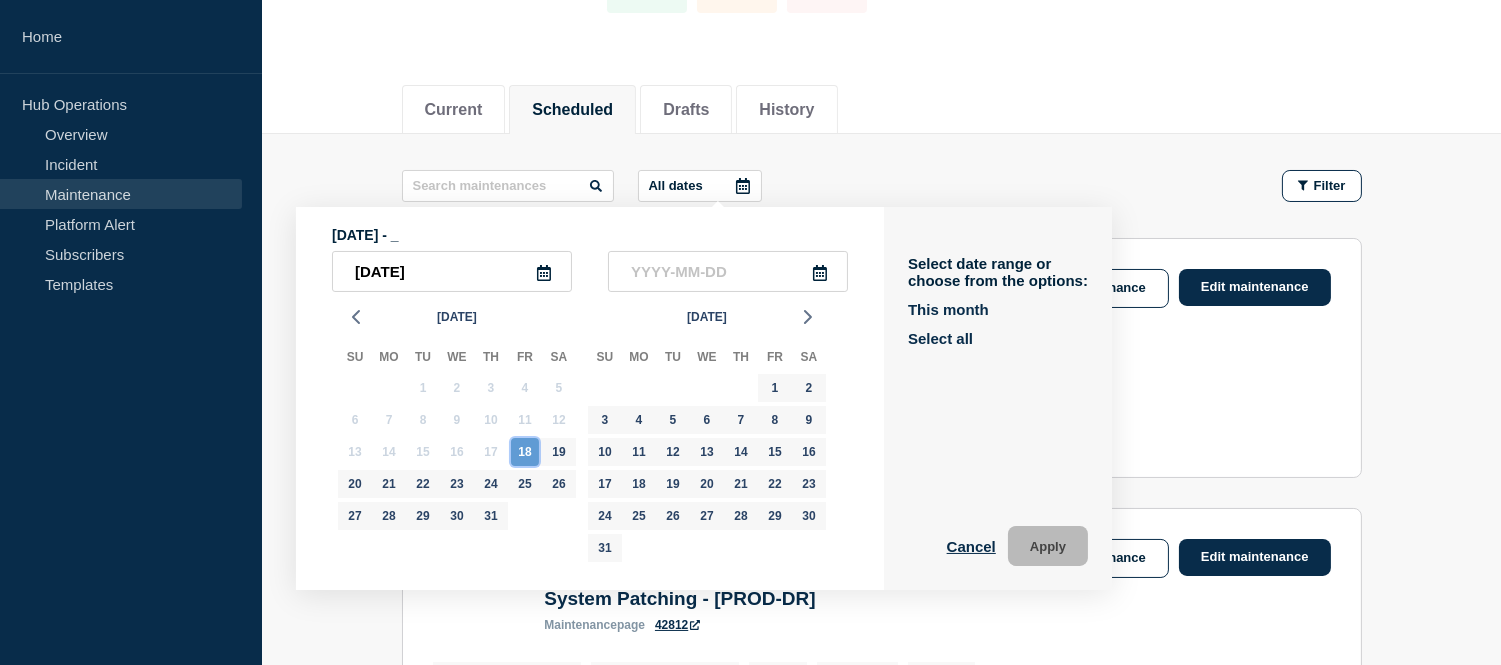 type on "2025-07-18" 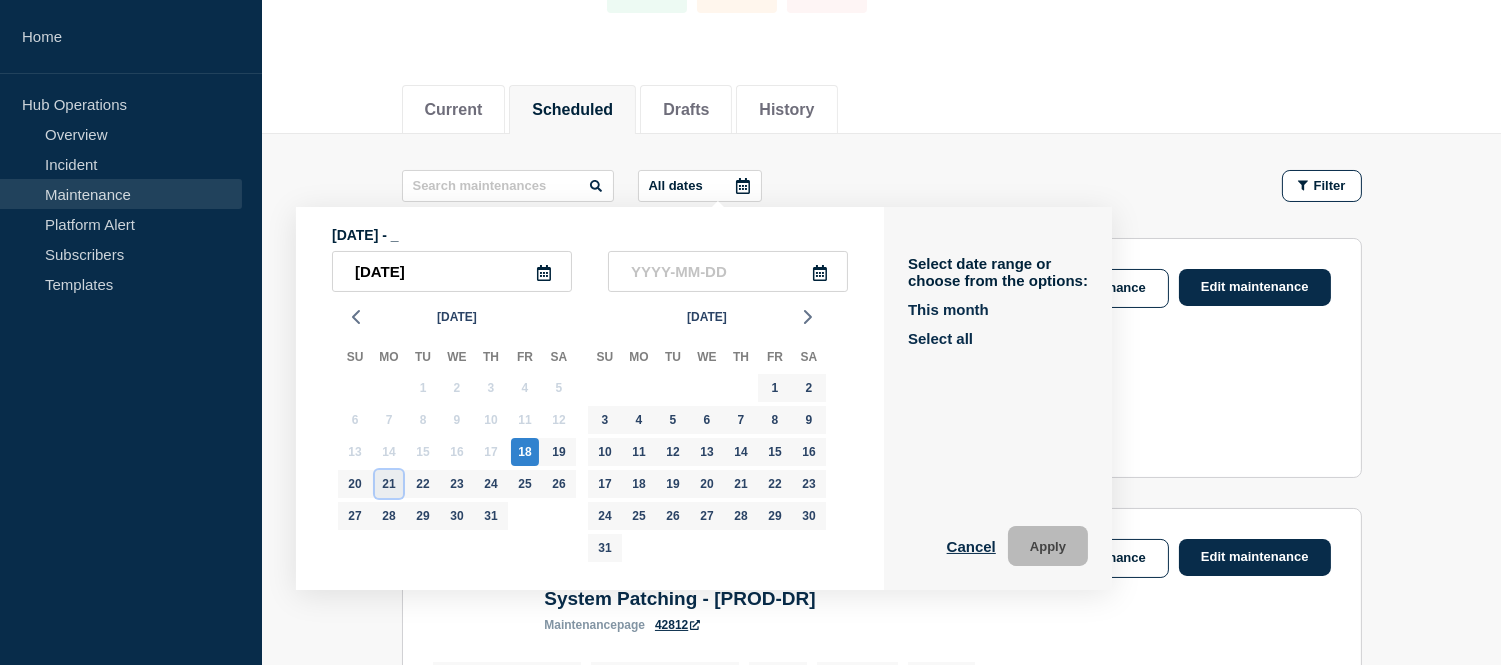 click on "21" 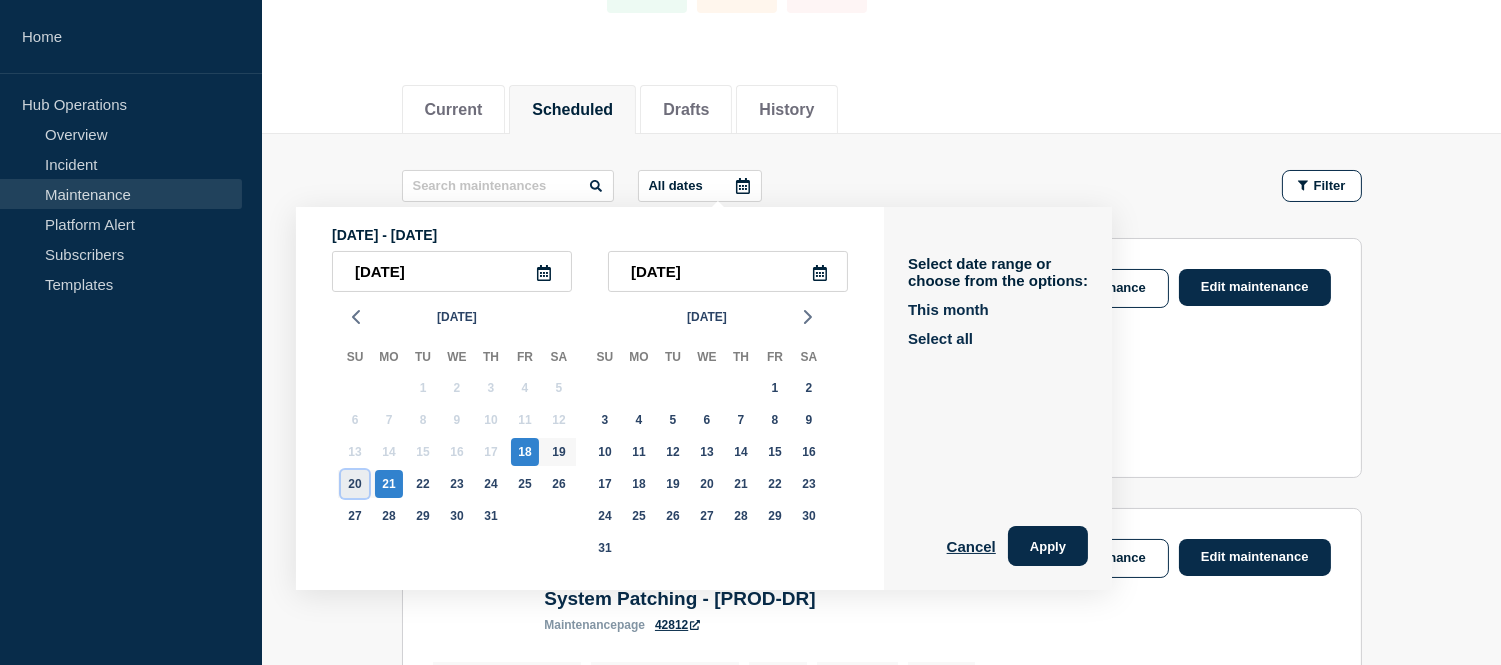 click on "20" 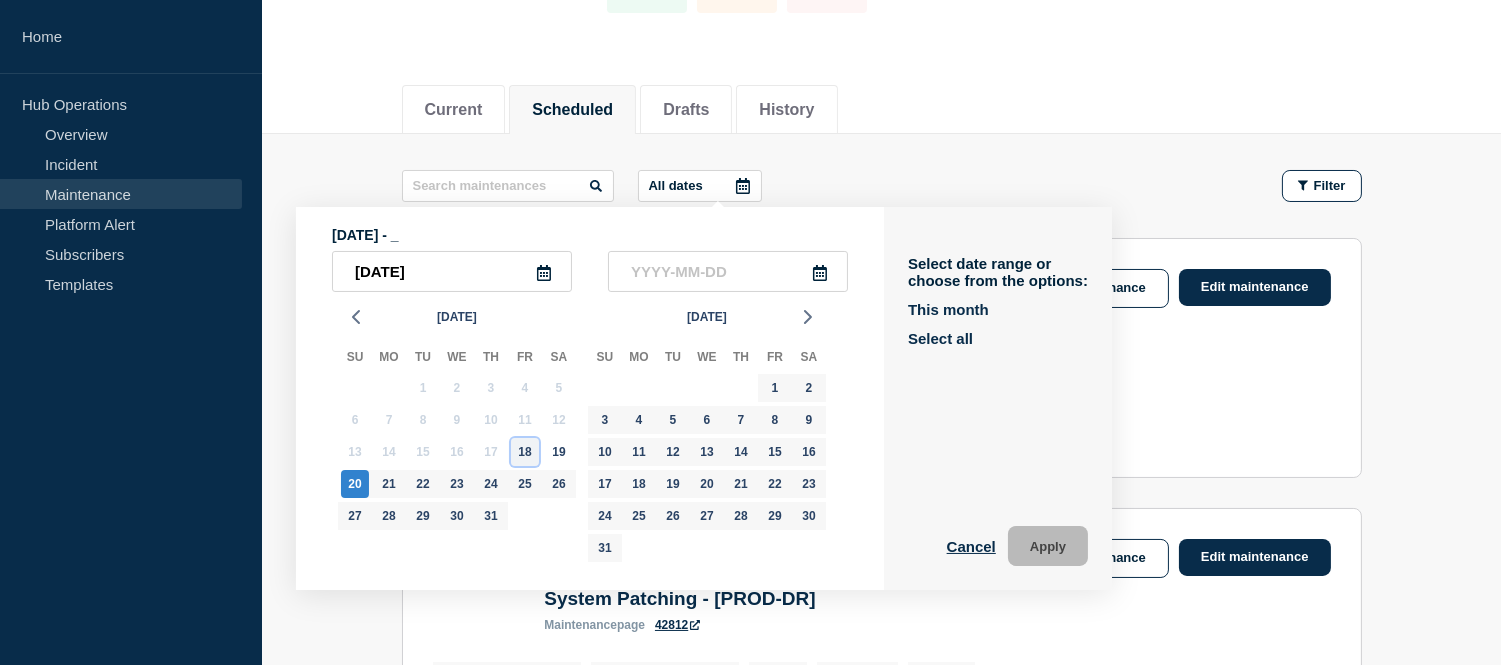 click on "18" 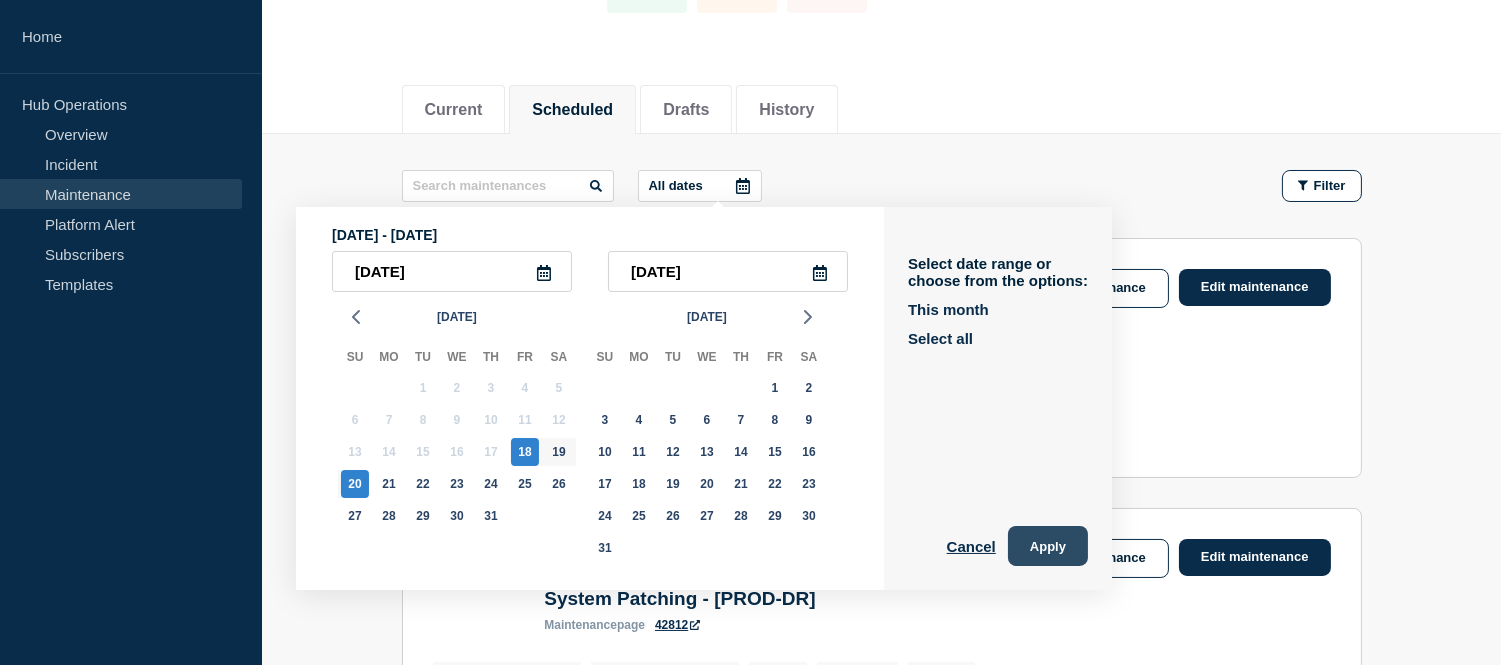 click on "Apply" at bounding box center [1048, 546] 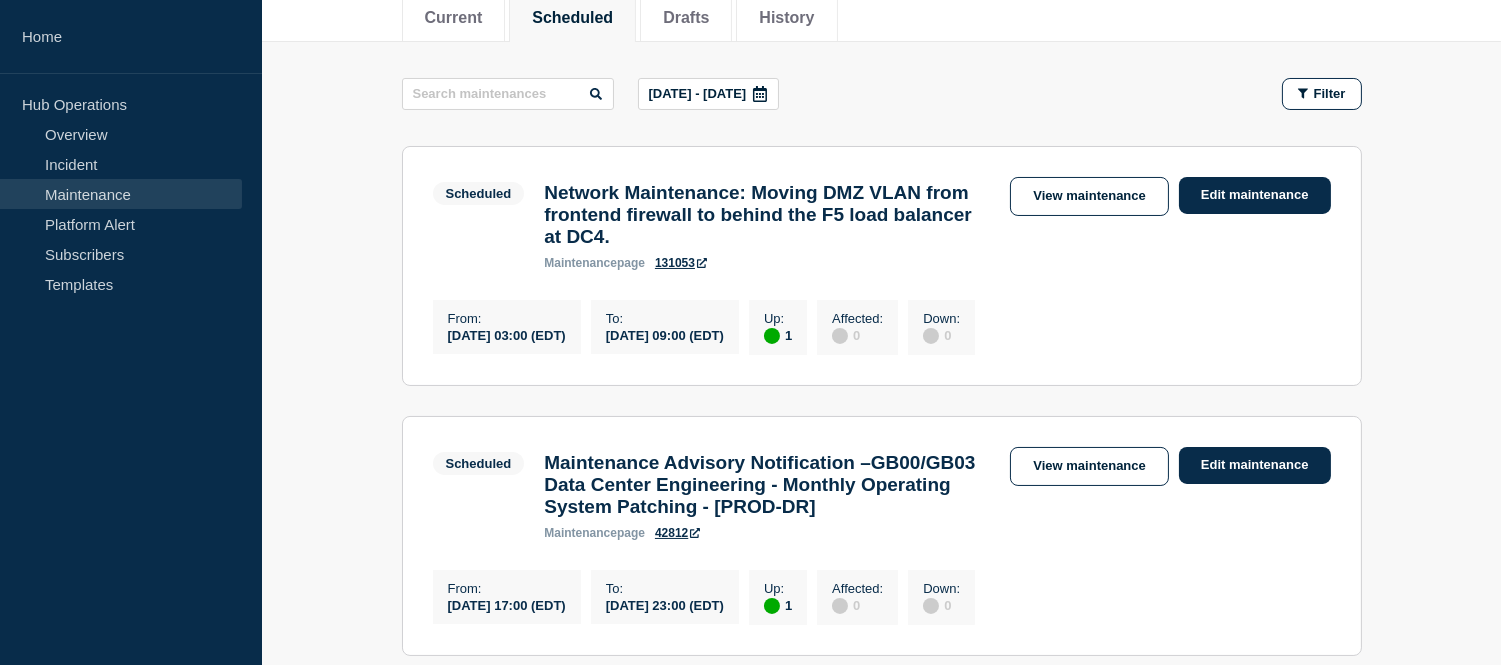 scroll, scrollTop: 271, scrollLeft: 0, axis: vertical 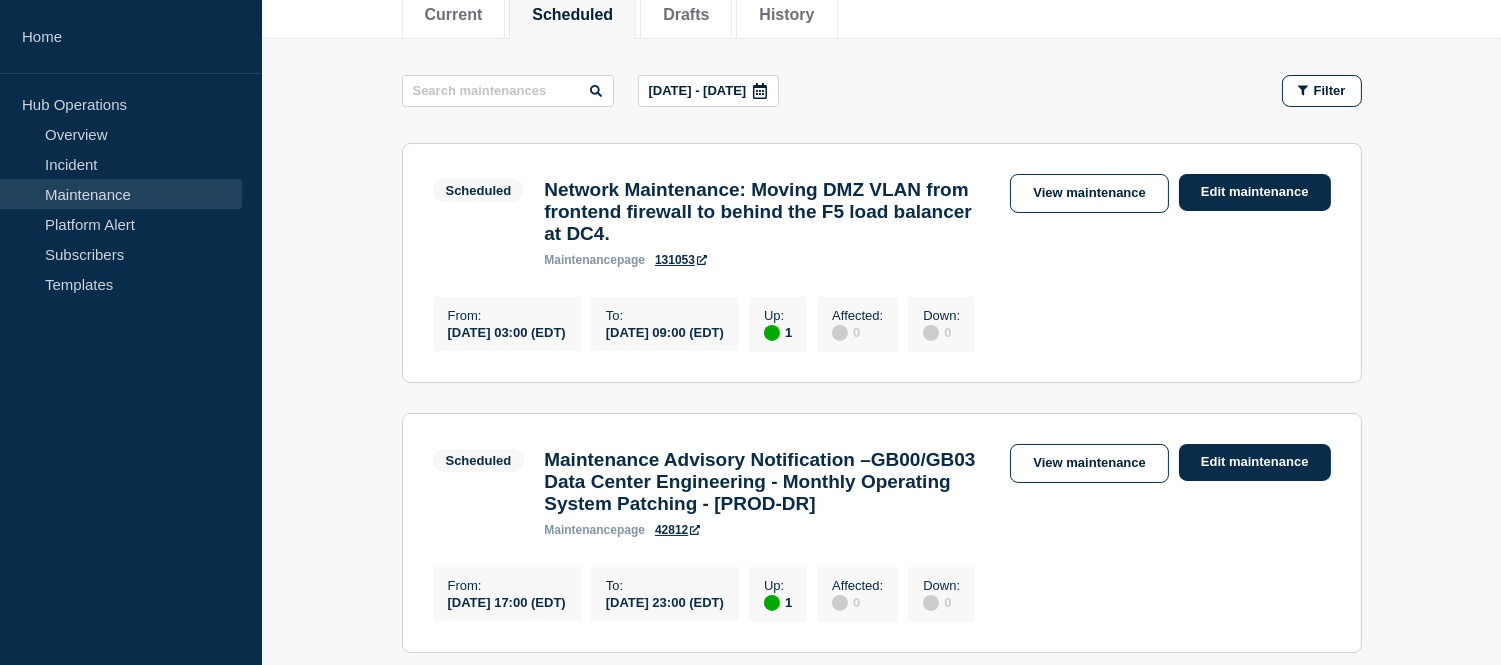 drag, startPoint x: 621, startPoint y: 343, endPoint x: 440, endPoint y: 350, distance: 181.13531 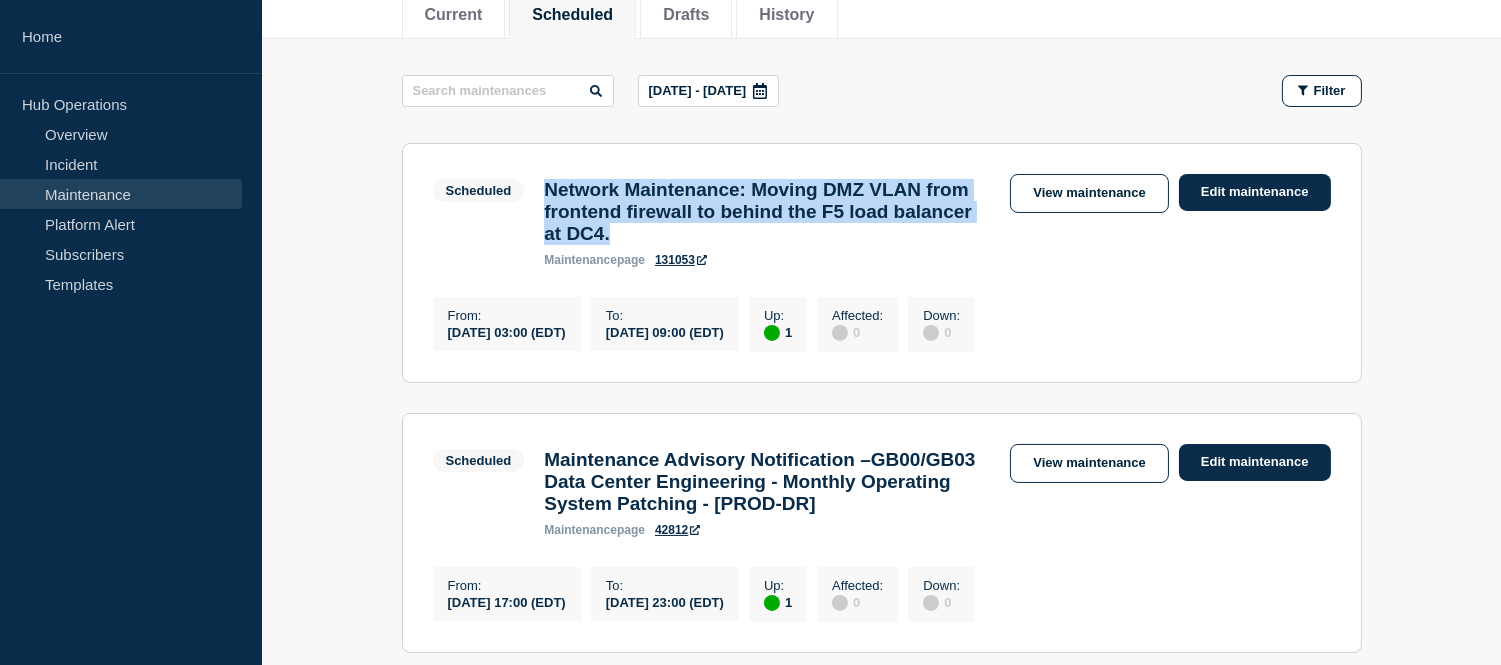 drag, startPoint x: 793, startPoint y: 248, endPoint x: 548, endPoint y: 193, distance: 251.0976 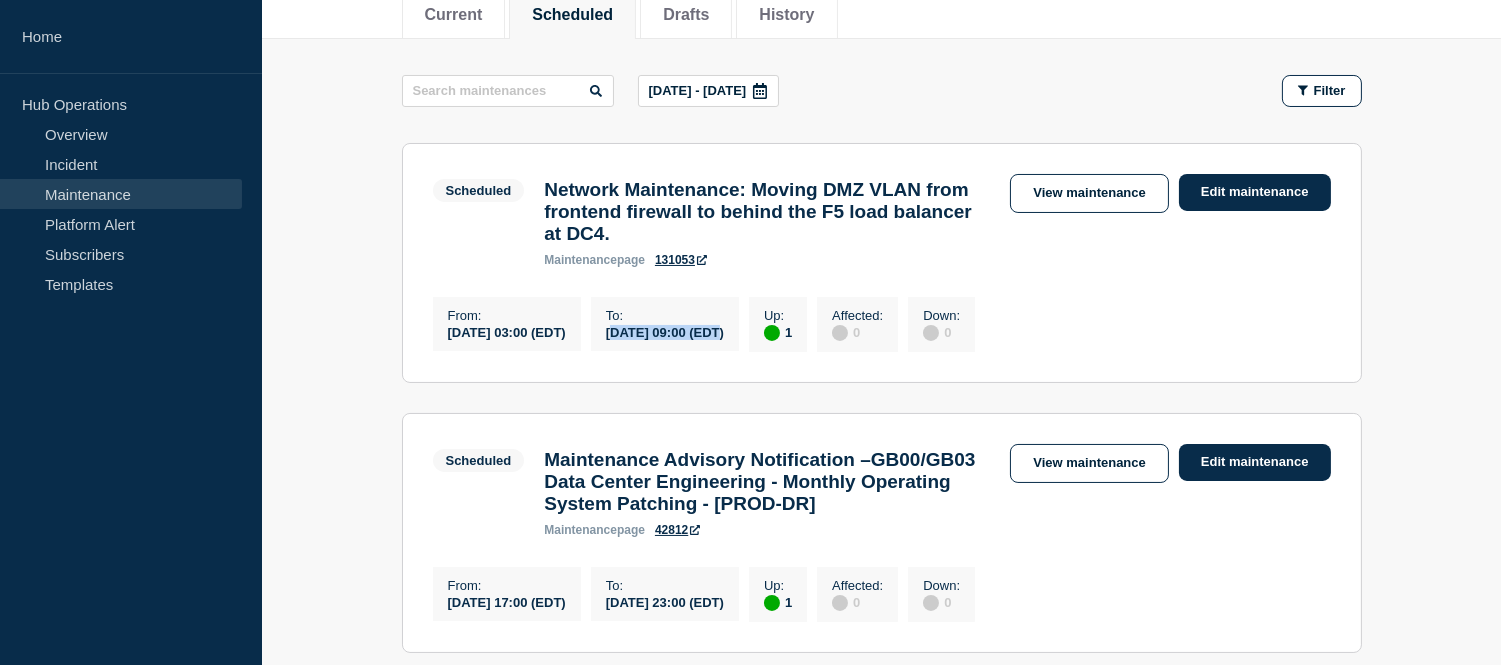 drag, startPoint x: 774, startPoint y: 344, endPoint x: 647, endPoint y: 347, distance: 127.03543 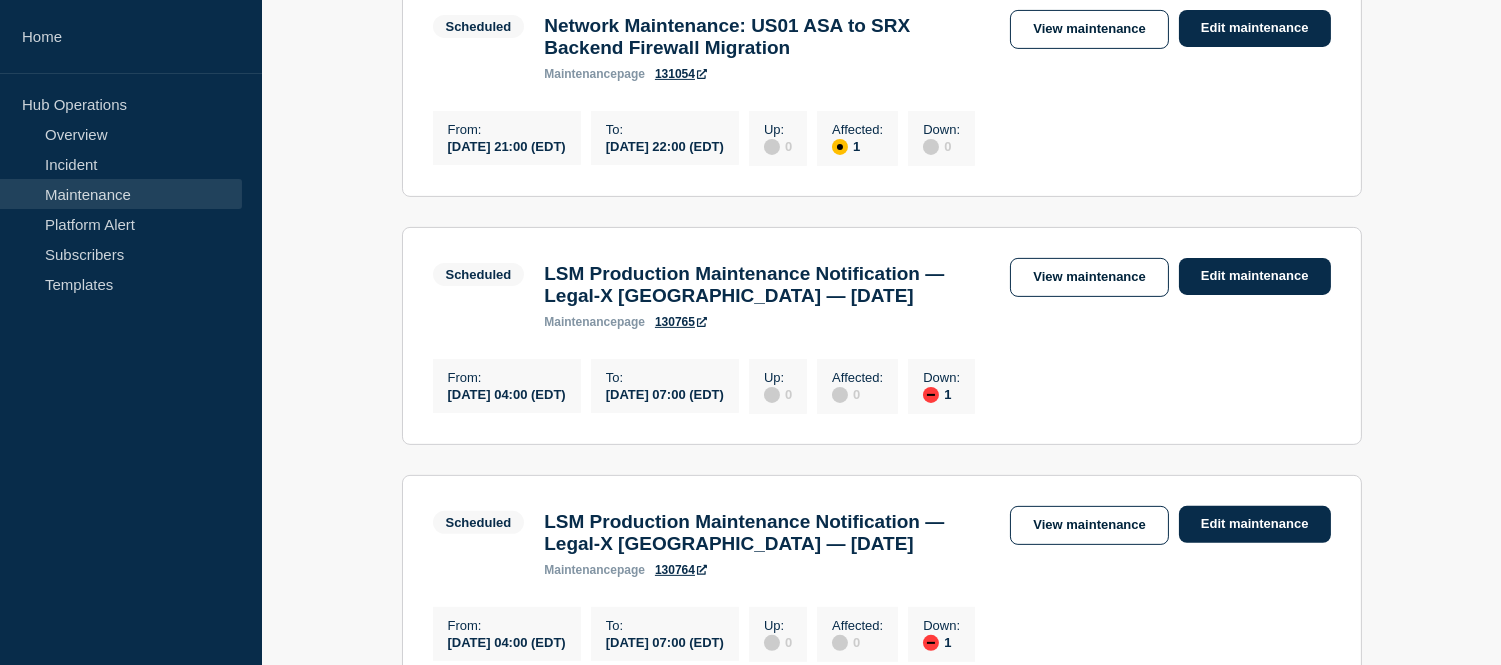 scroll, scrollTop: 1222, scrollLeft: 0, axis: vertical 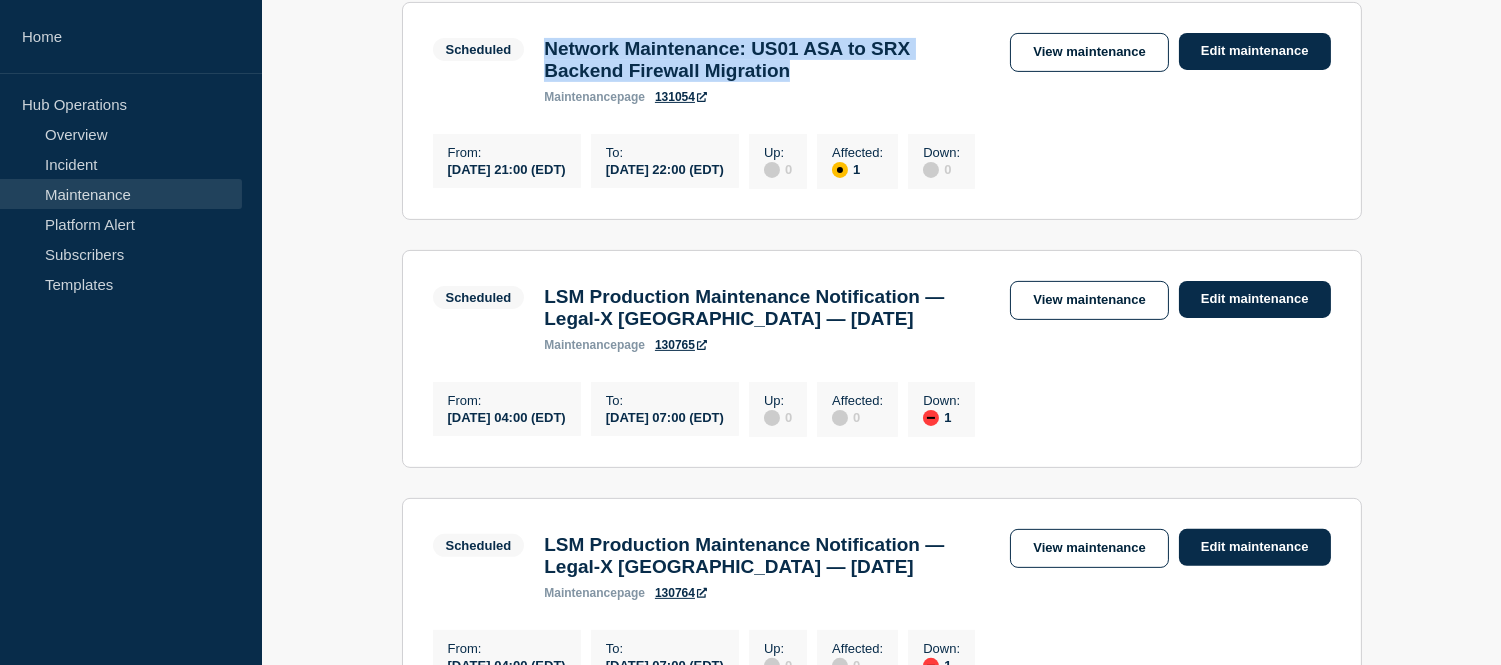 drag, startPoint x: 857, startPoint y: 187, endPoint x: 537, endPoint y: 158, distance: 321.31137 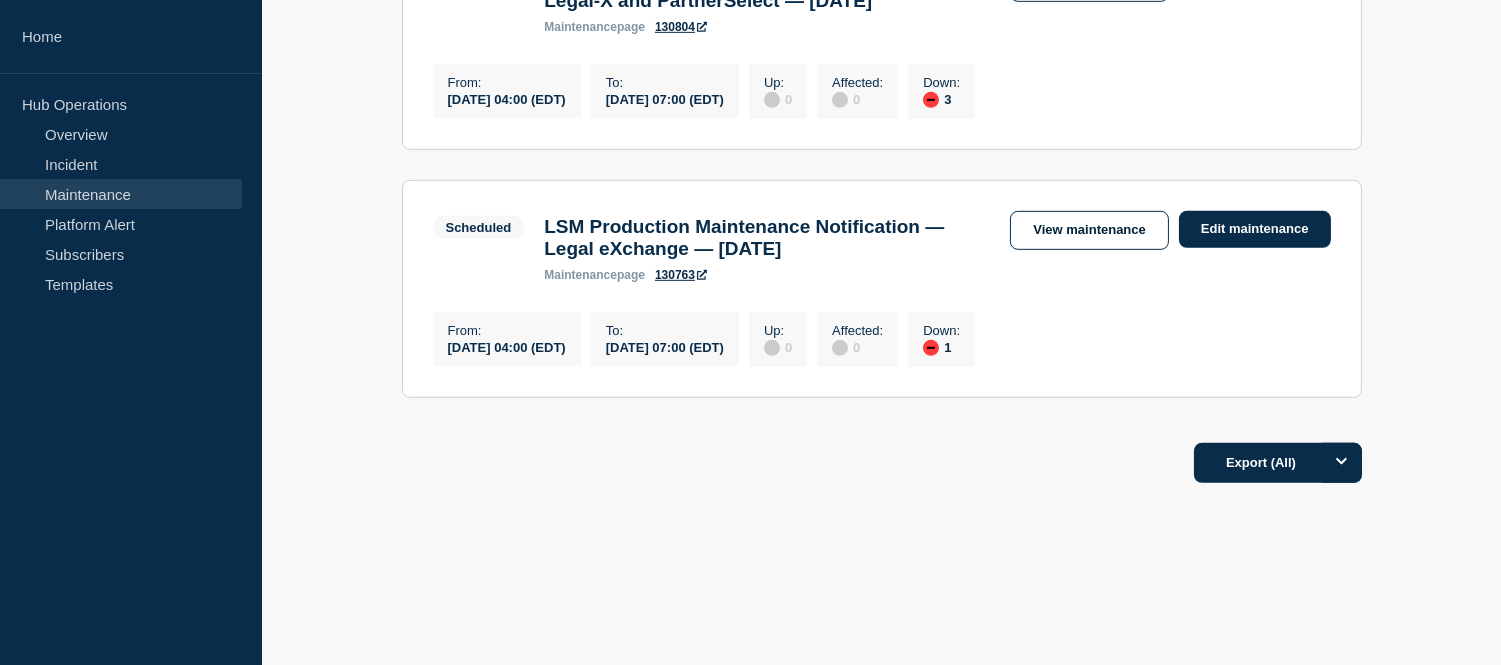 scroll, scrollTop: 2218, scrollLeft: 0, axis: vertical 